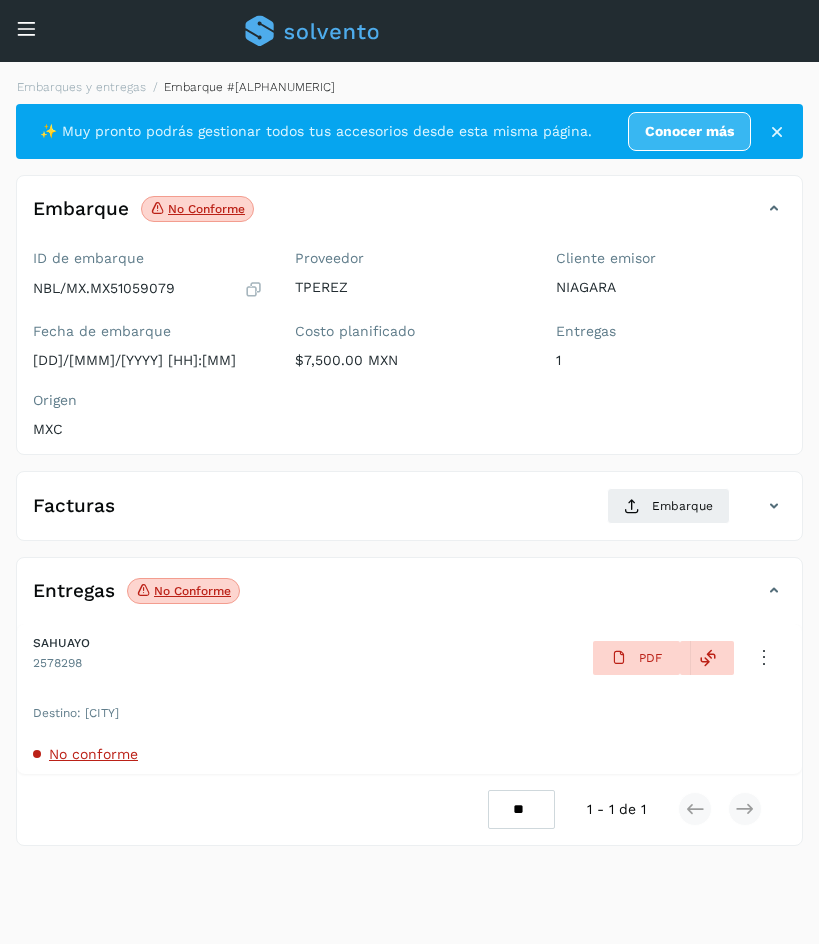 scroll, scrollTop: 0, scrollLeft: 0, axis: both 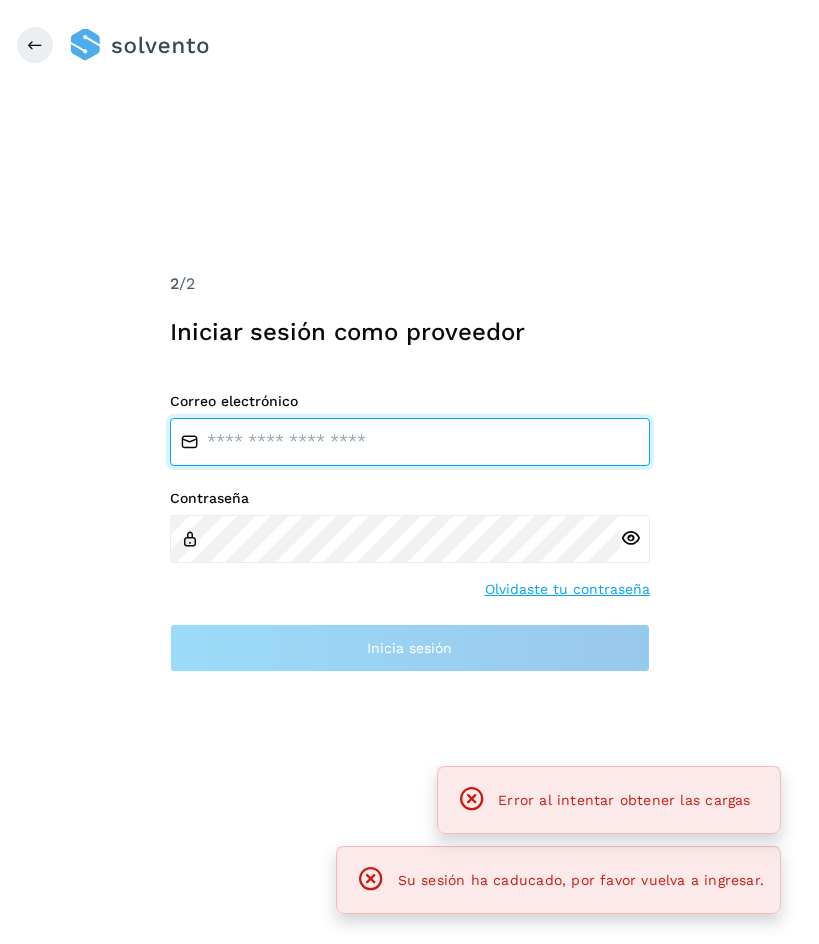 click at bounding box center [410, 442] 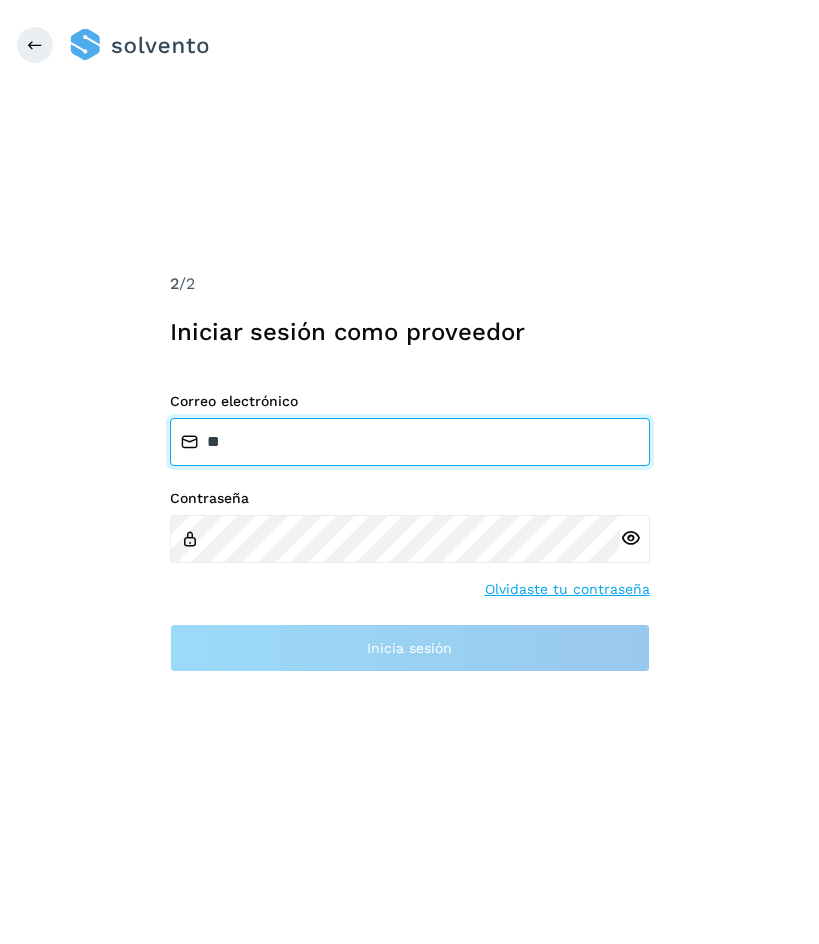 type on "*" 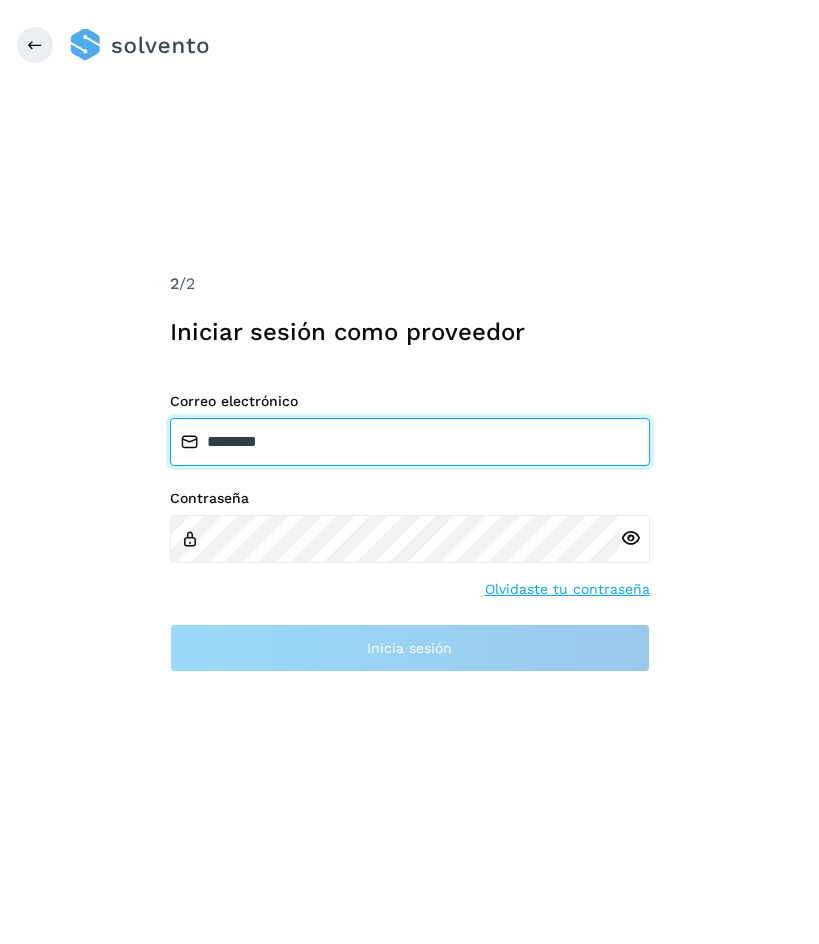 click on "********" at bounding box center [410, 442] 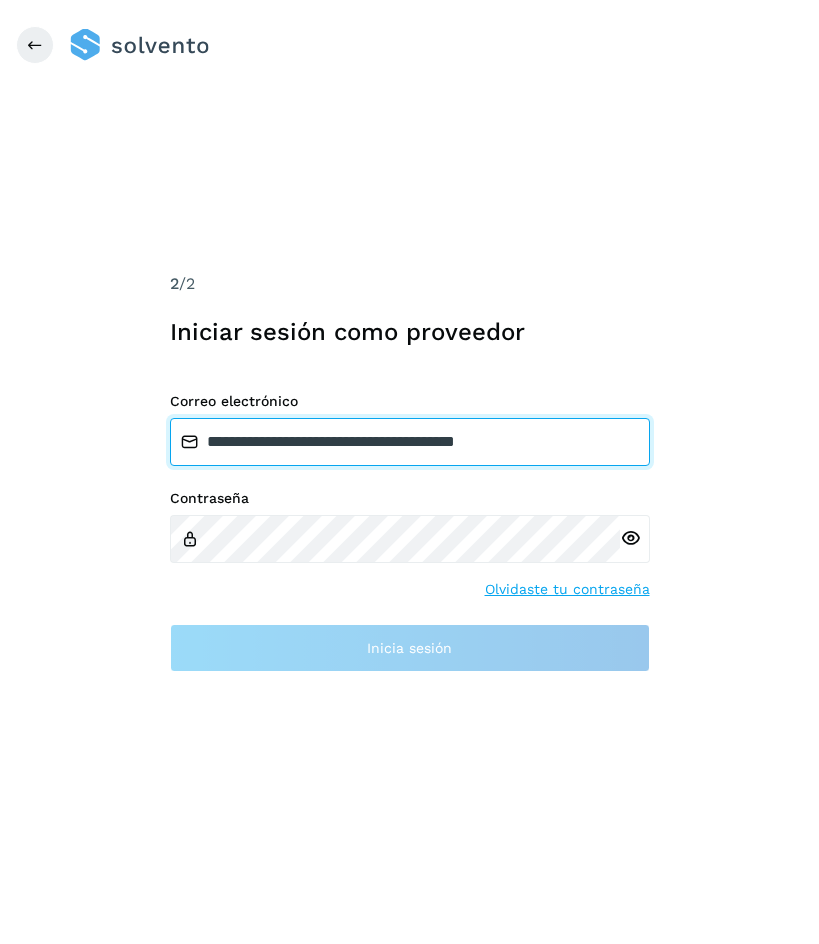 drag, startPoint x: 473, startPoint y: 446, endPoint x: 616, endPoint y: 460, distance: 143.68369 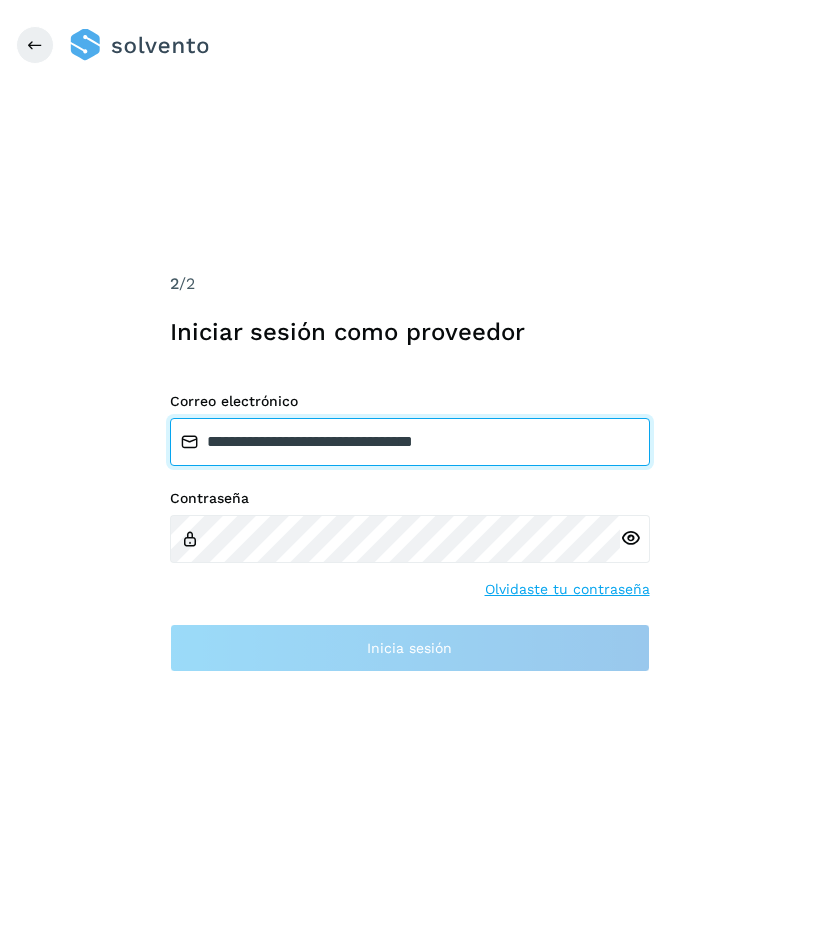 type on "**********" 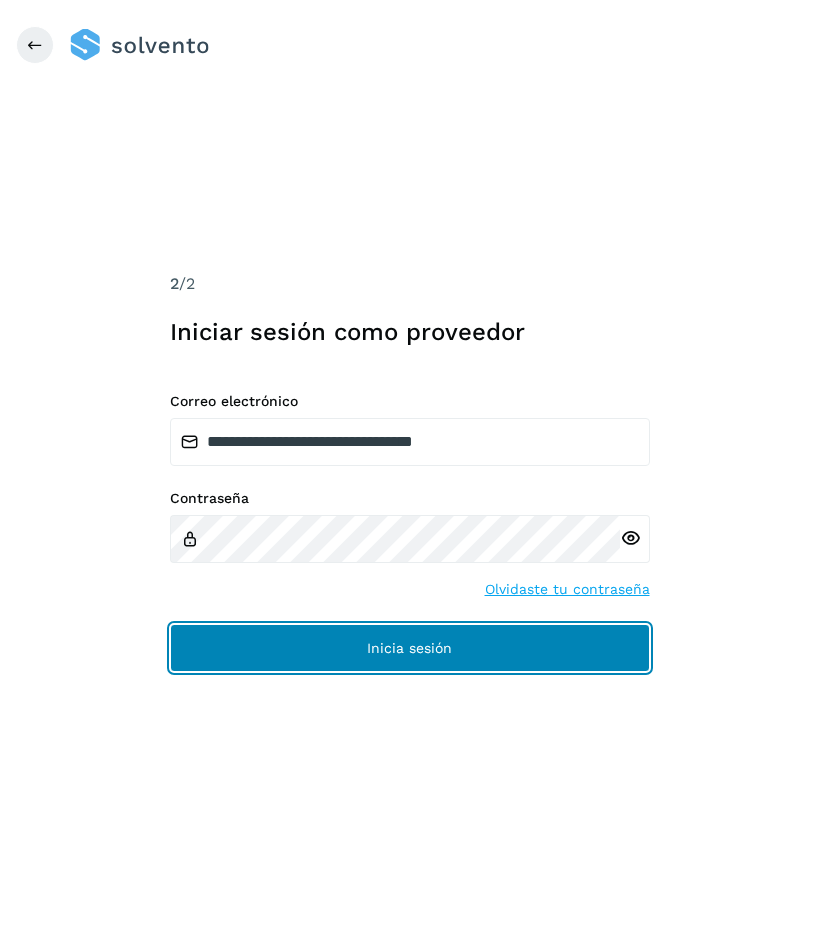 click on "Inicia sesión" at bounding box center [410, 648] 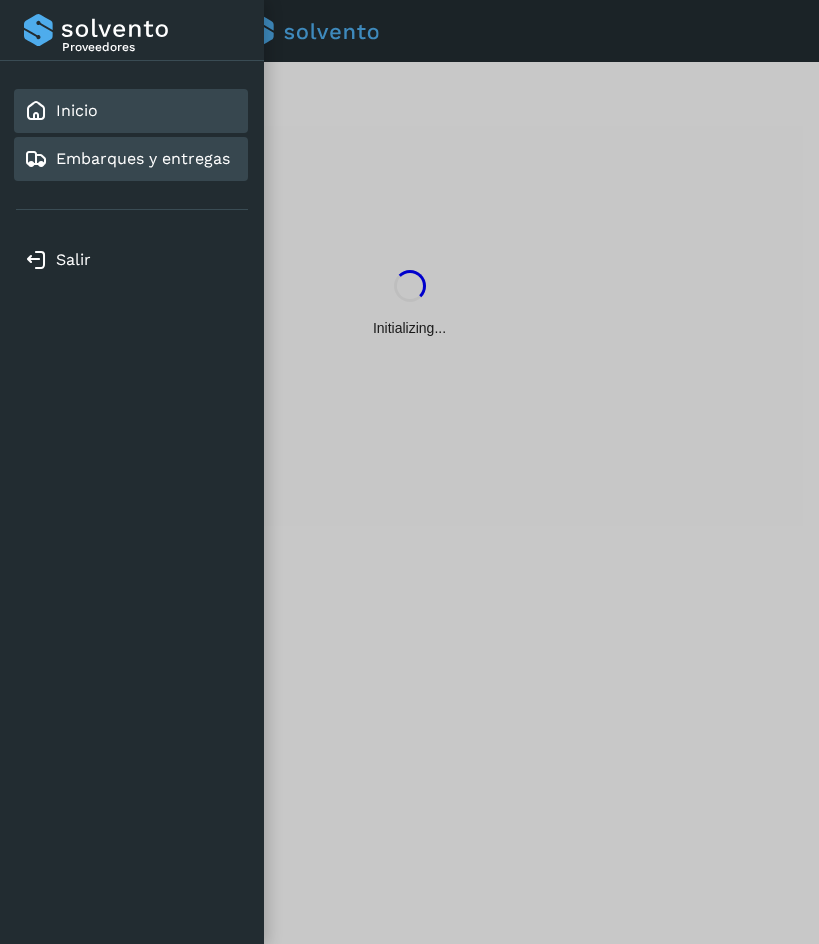 click on "Embarques y entregas" at bounding box center [143, 158] 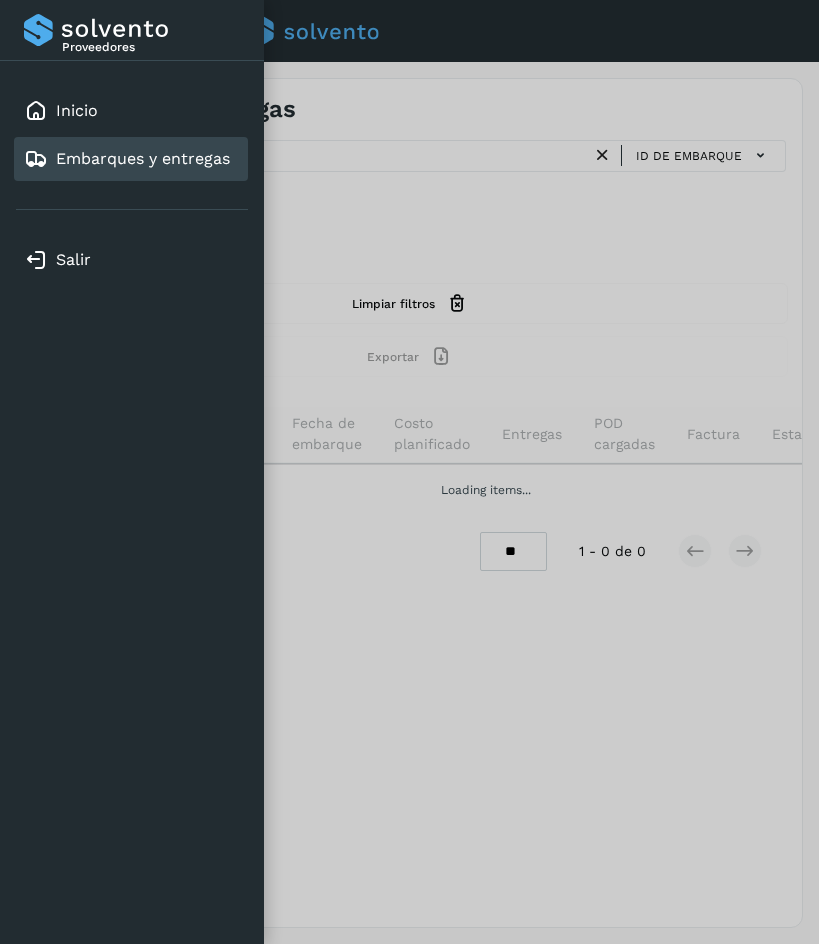 click at bounding box center (409, 472) 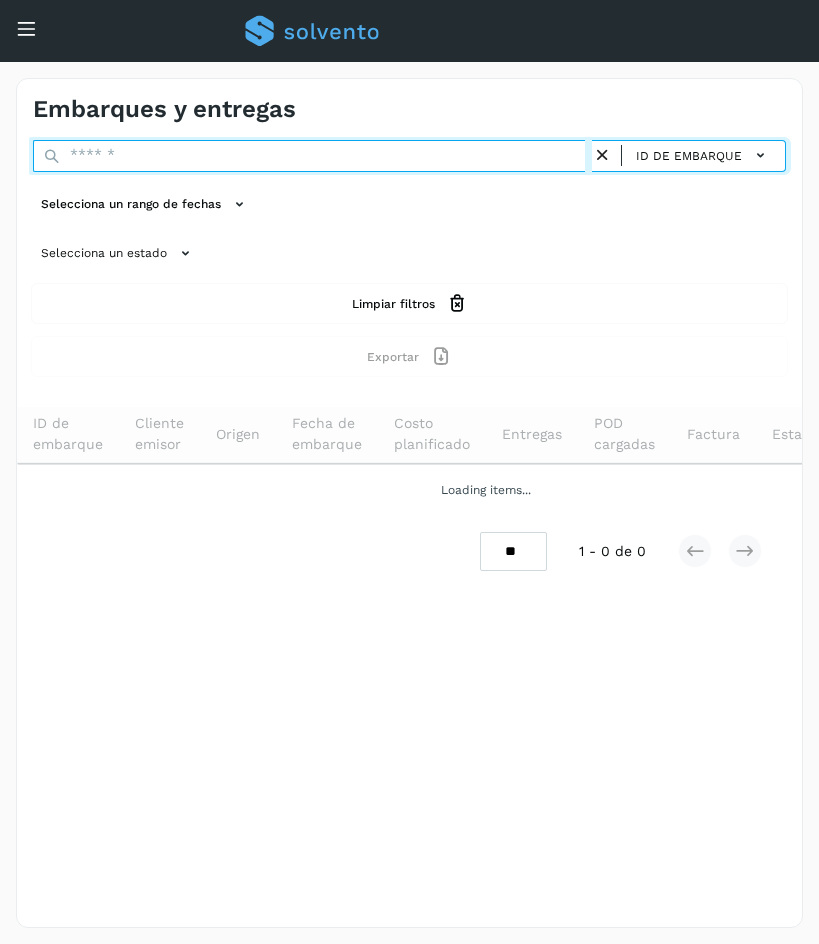 click at bounding box center [312, 156] 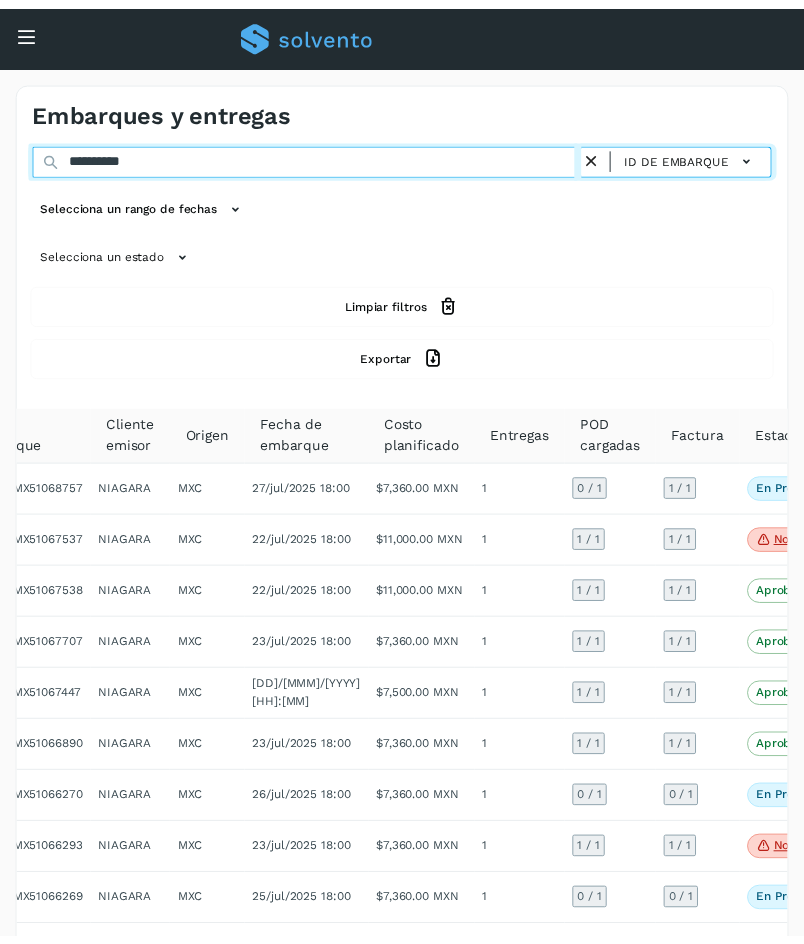 scroll, scrollTop: 0, scrollLeft: 0, axis: both 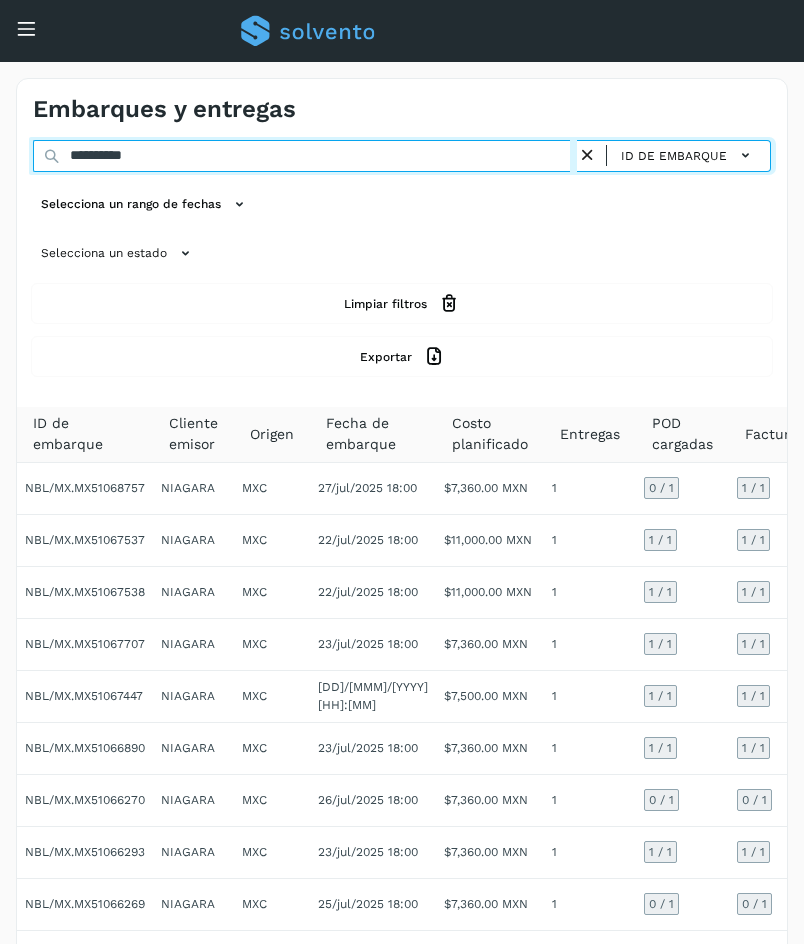 click on "**********" at bounding box center (305, 156) 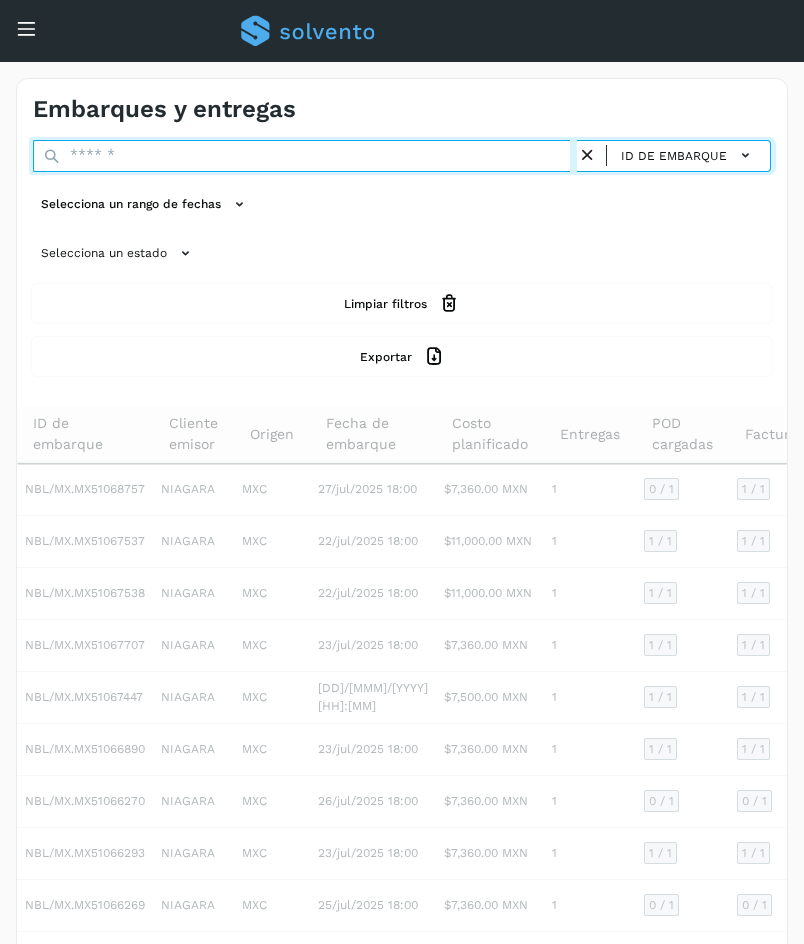 click at bounding box center (305, 156) 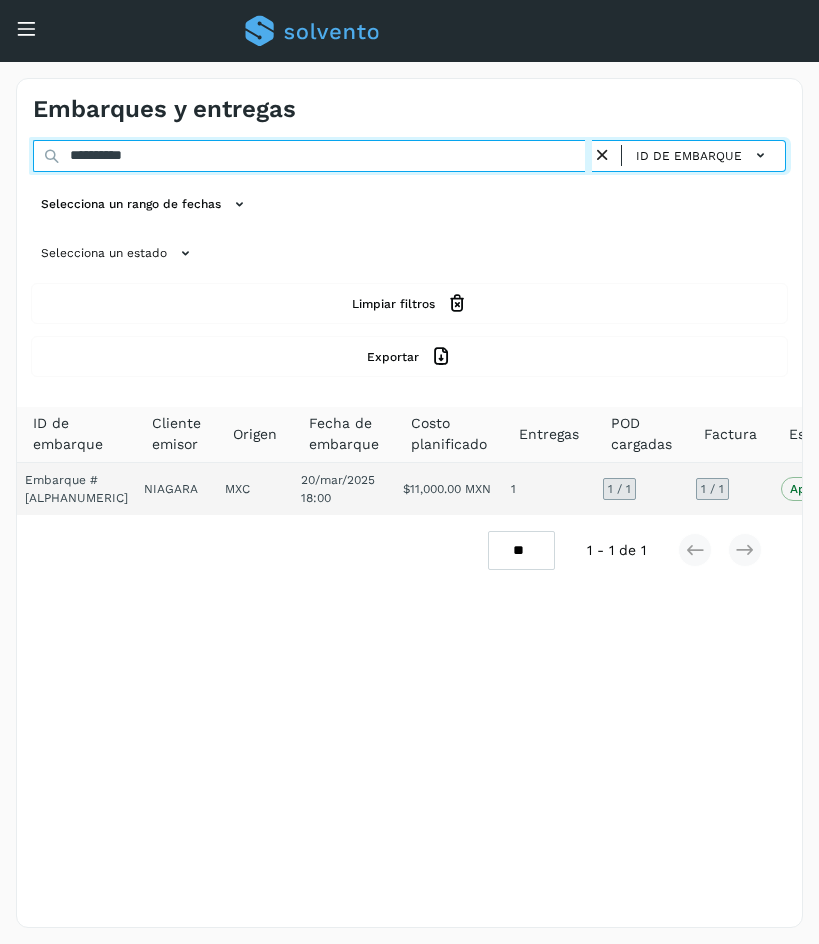 type on "**********" 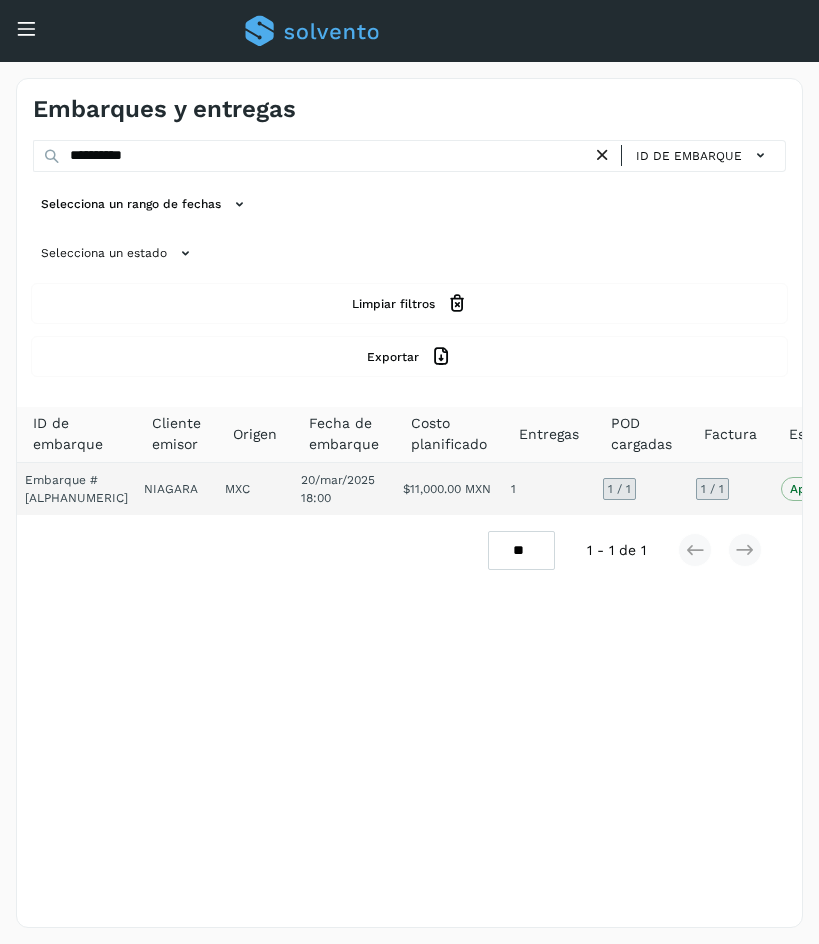 click on "1 / 1" 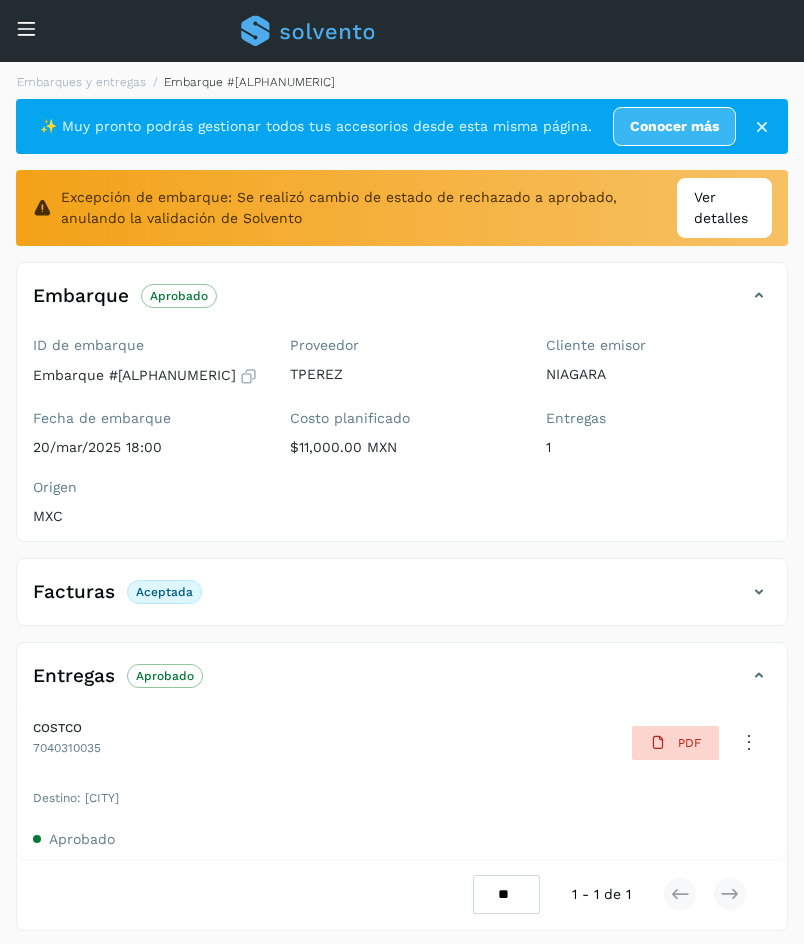 scroll, scrollTop: 8, scrollLeft: 0, axis: vertical 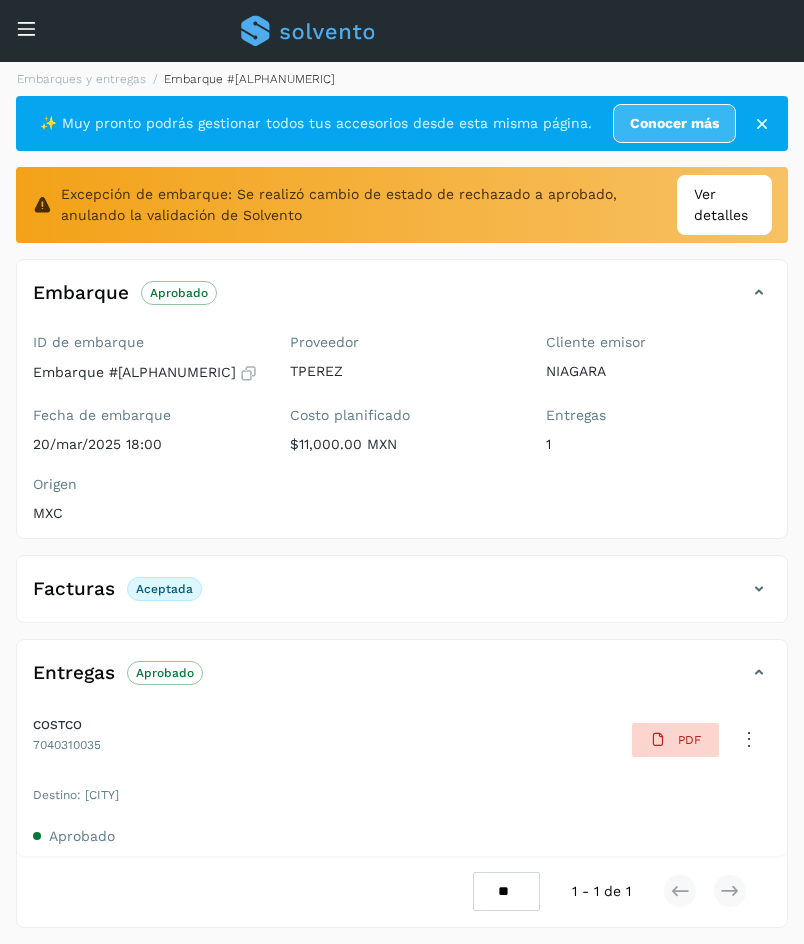 click at bounding box center [759, 589] 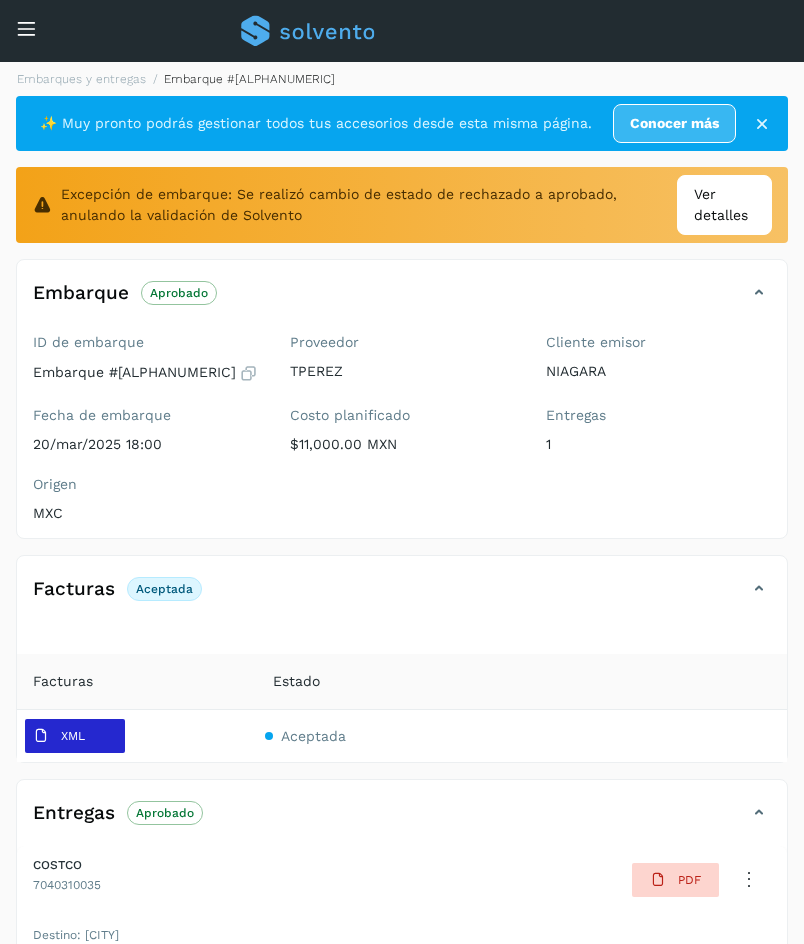 click on "XML" at bounding box center [59, 736] 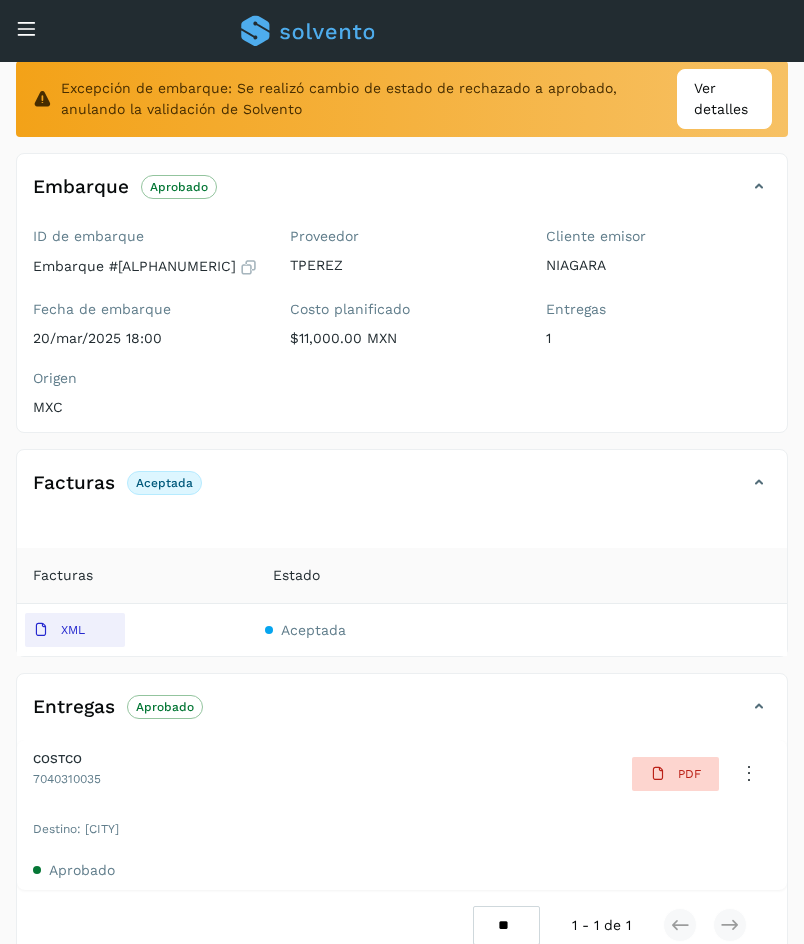scroll, scrollTop: 48, scrollLeft: 0, axis: vertical 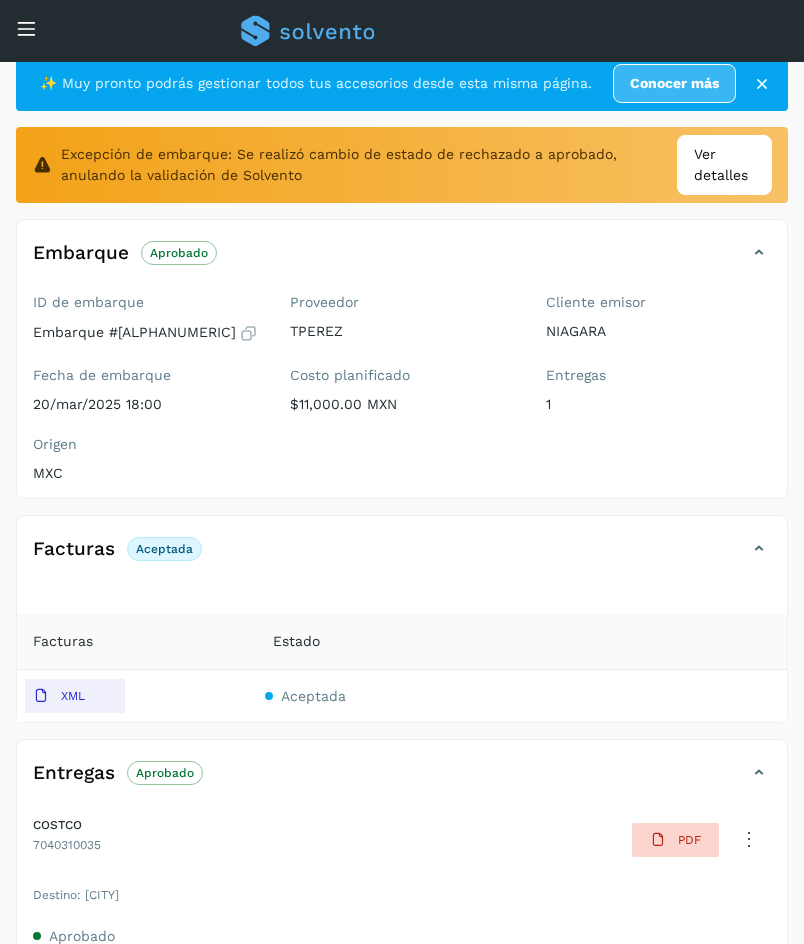 click at bounding box center [759, 549] 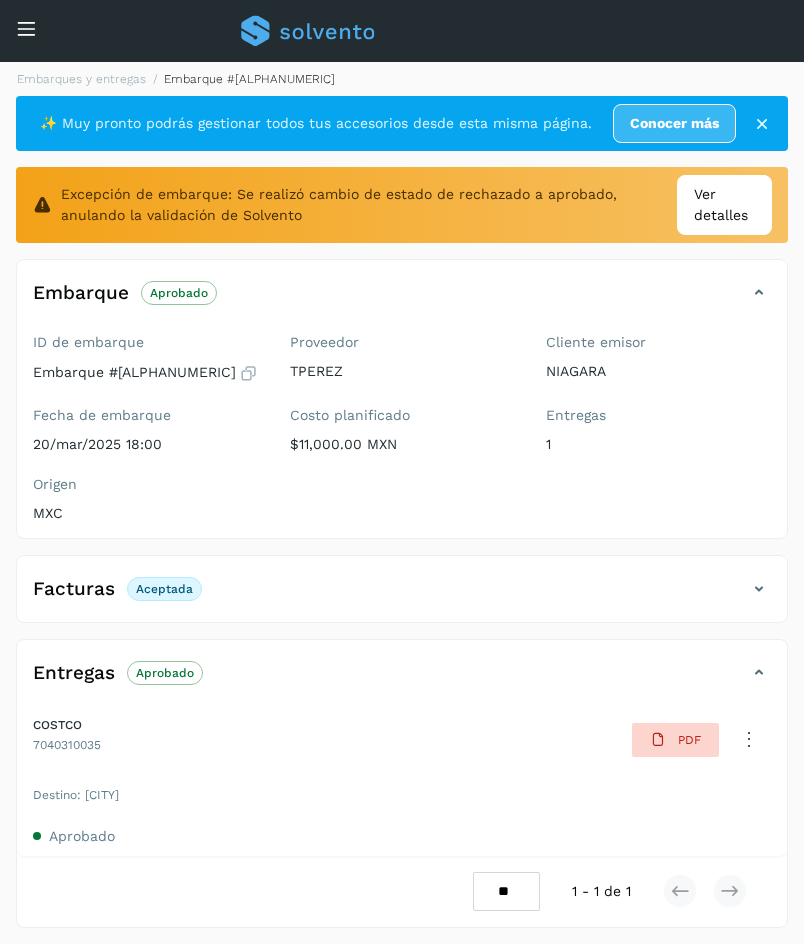 scroll, scrollTop: 8, scrollLeft: 0, axis: vertical 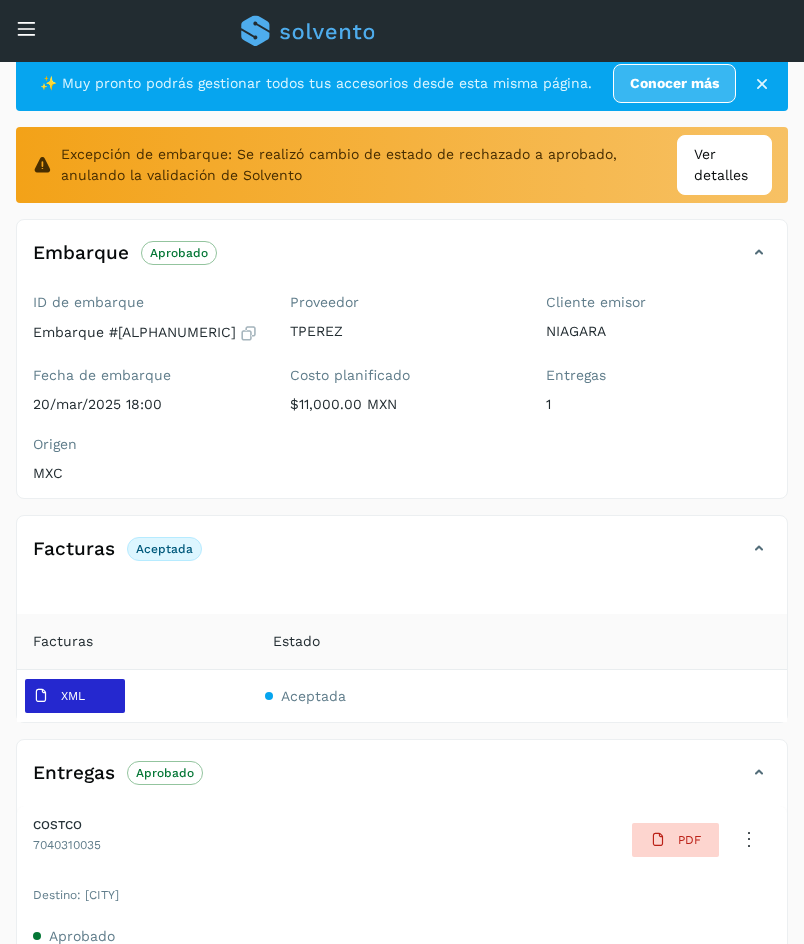 click on "XML" at bounding box center (73, 696) 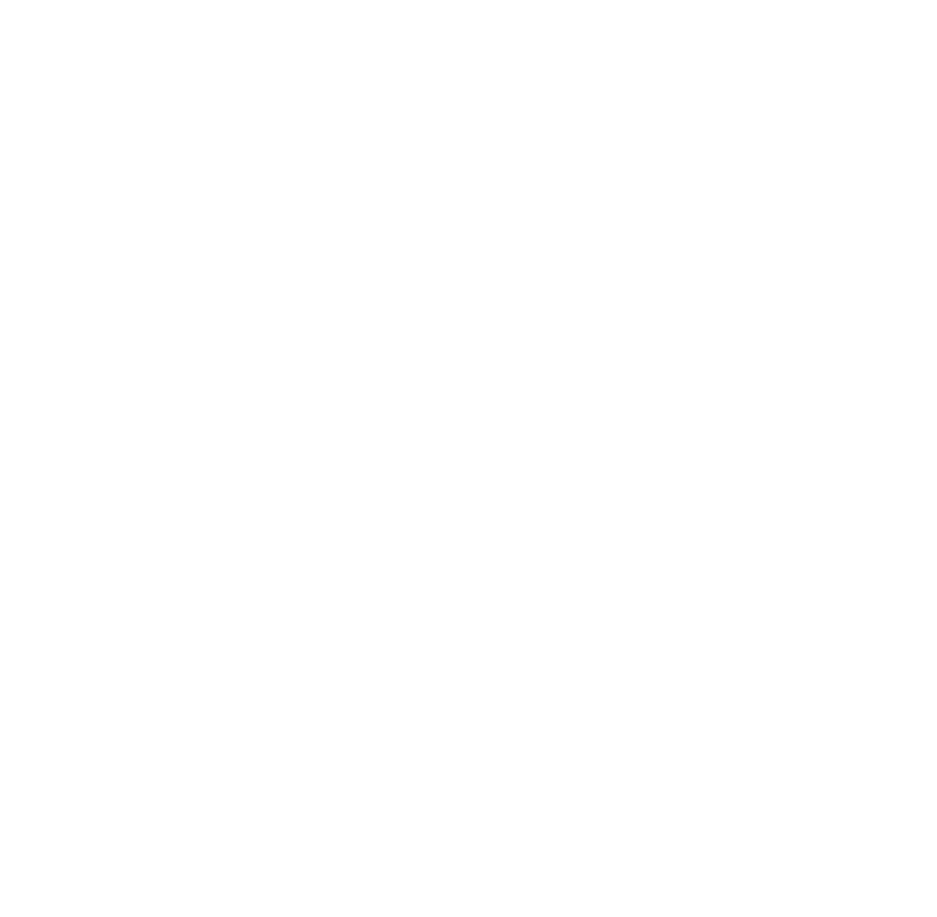 scroll, scrollTop: 0, scrollLeft: 0, axis: both 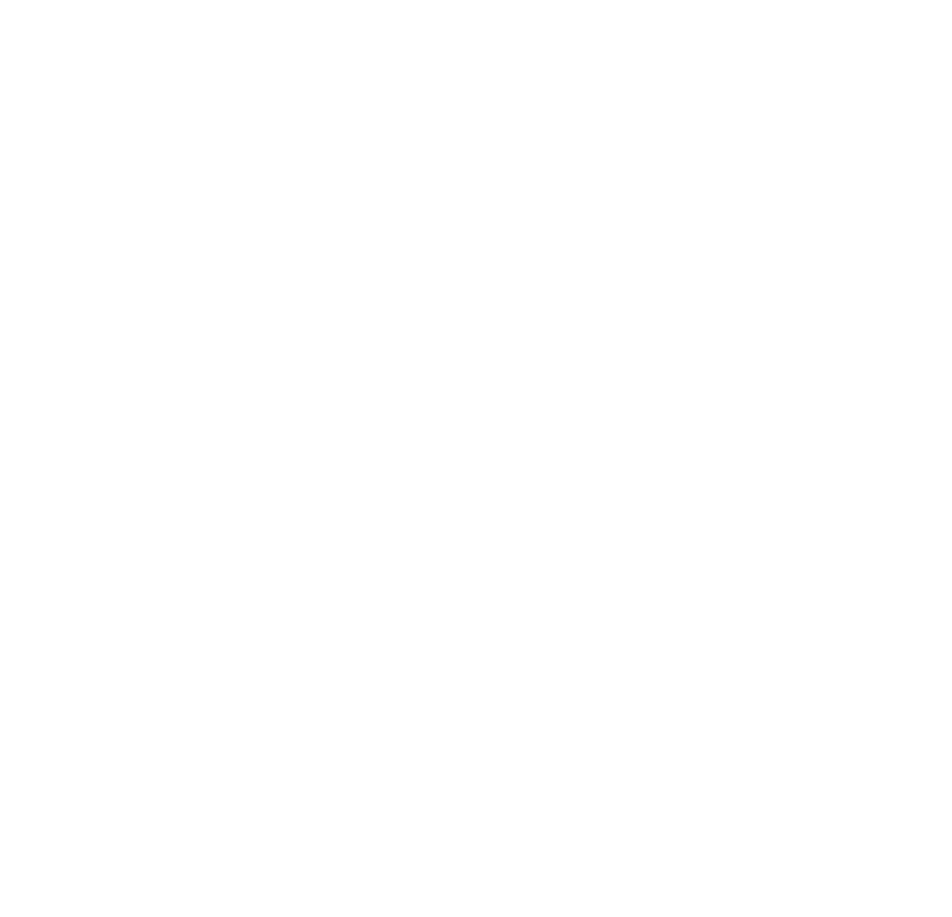 click at bounding box center [476, 458] 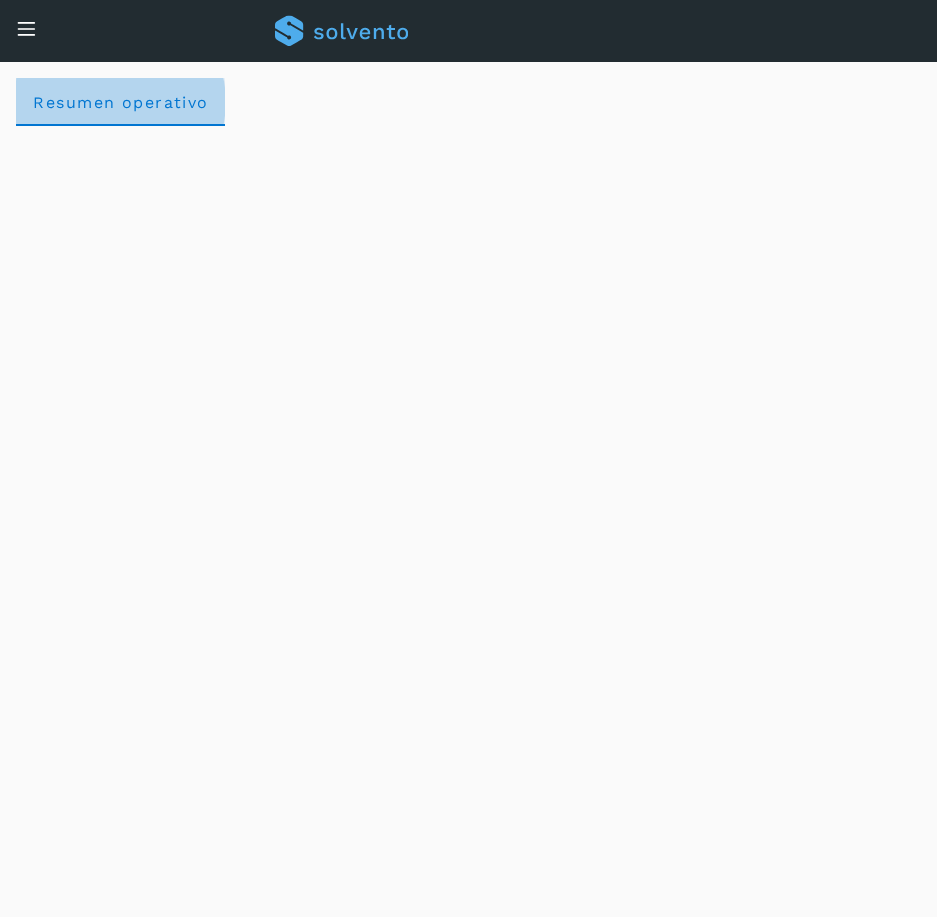 click on "Resumen operativo" 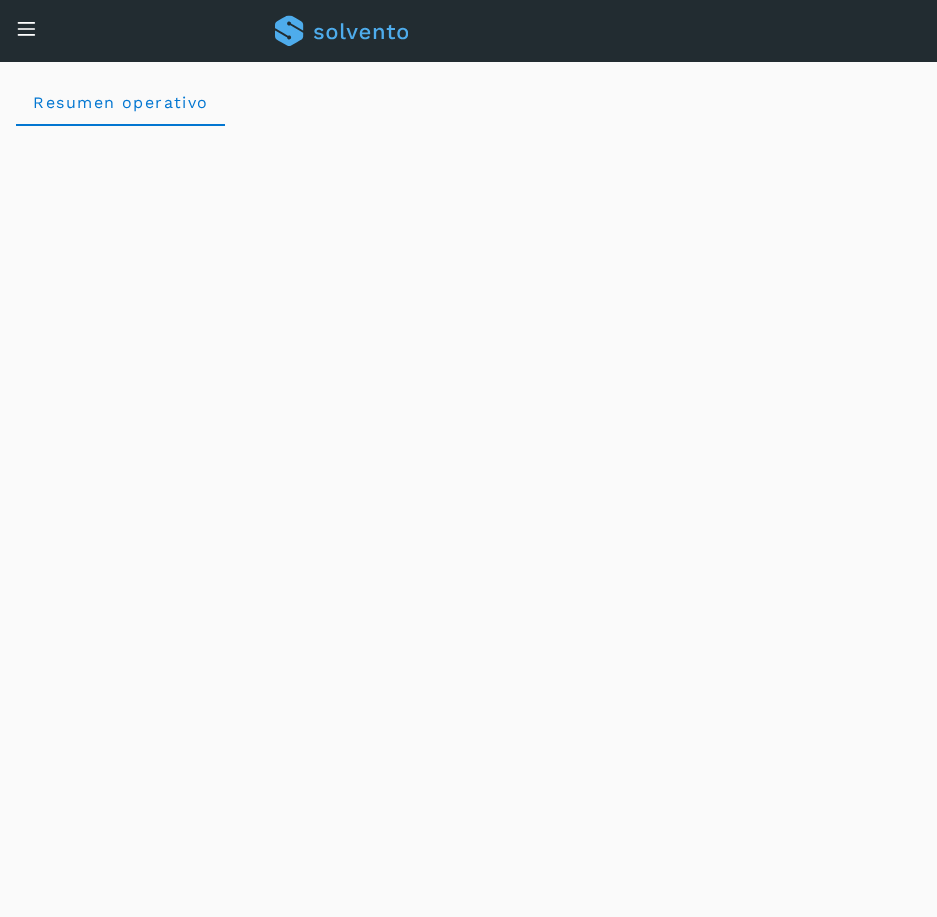 click at bounding box center (26, 28) 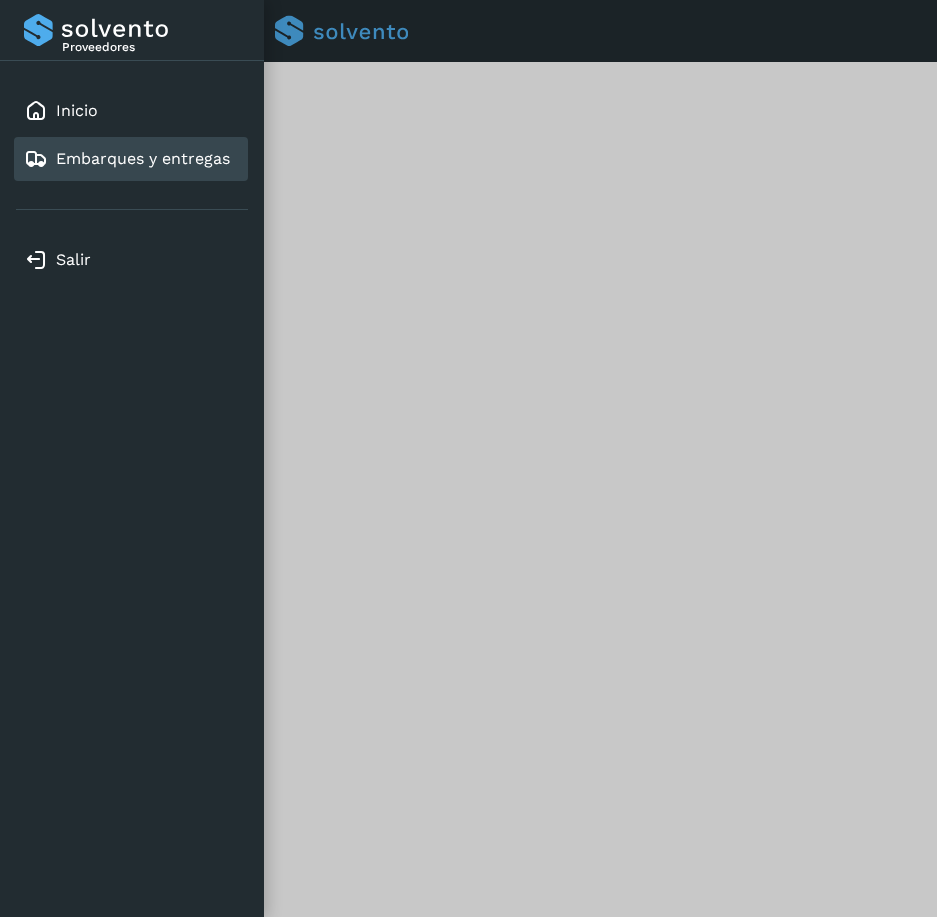 click on "Embarques y entregas" at bounding box center [143, 158] 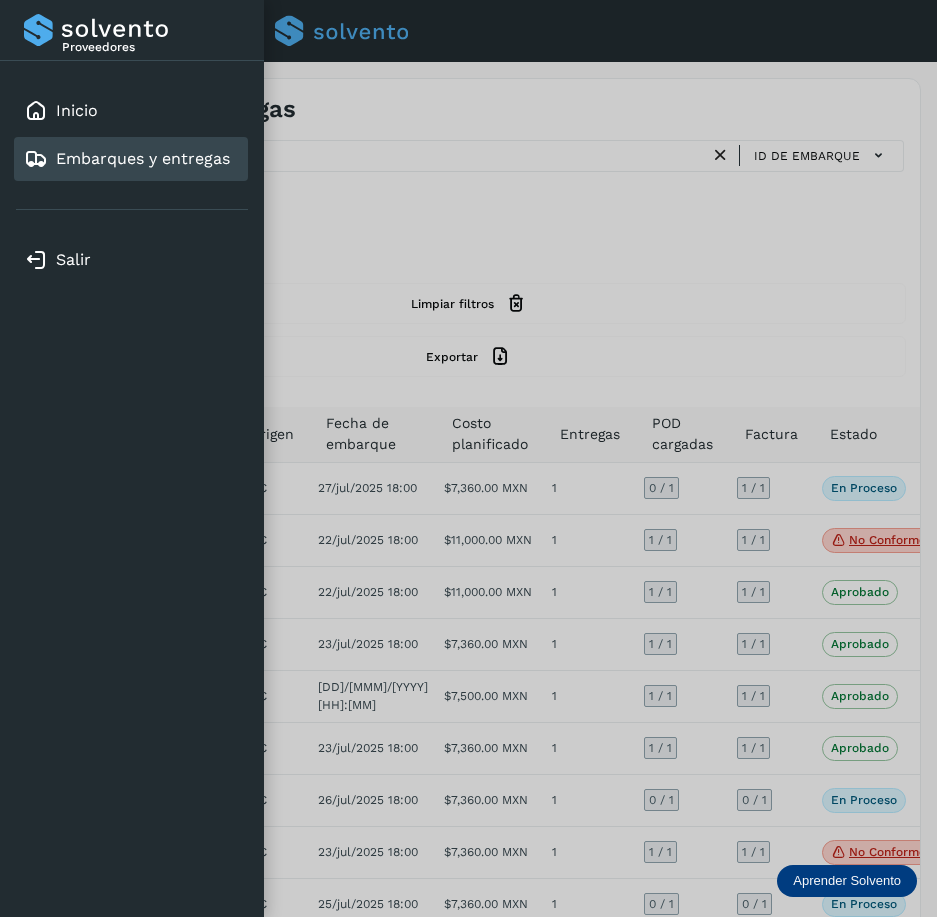 click at bounding box center [468, 458] 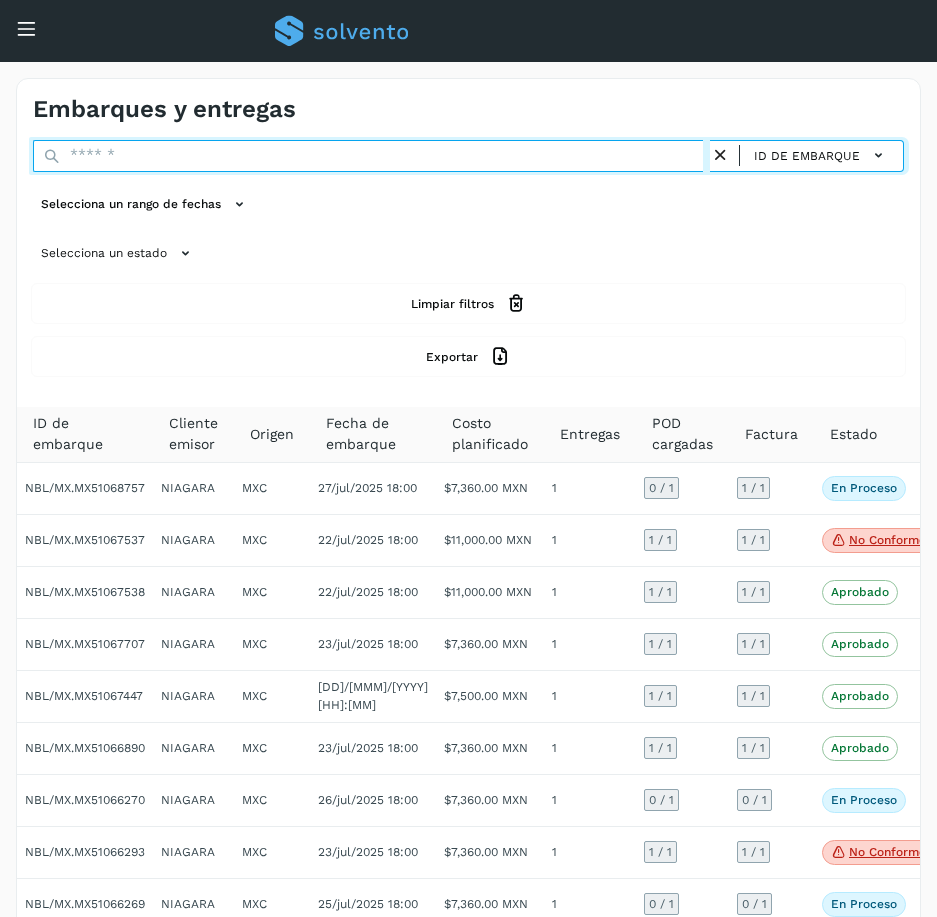 click at bounding box center (371, 156) 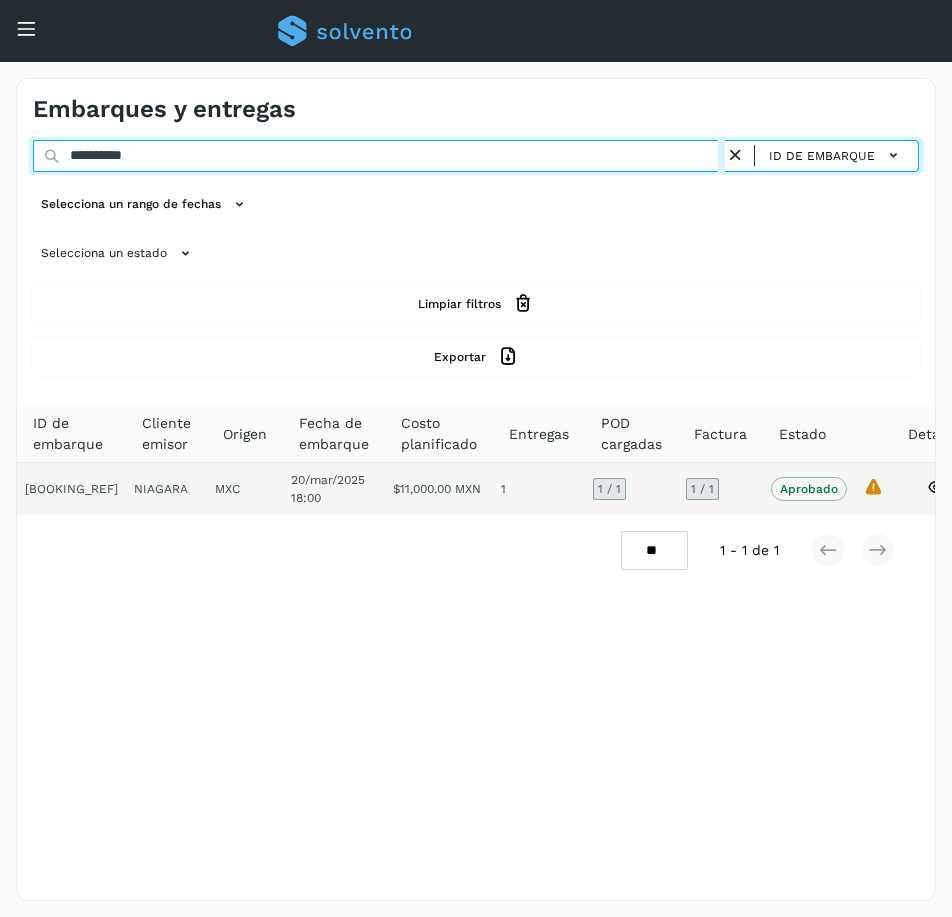 type on "**********" 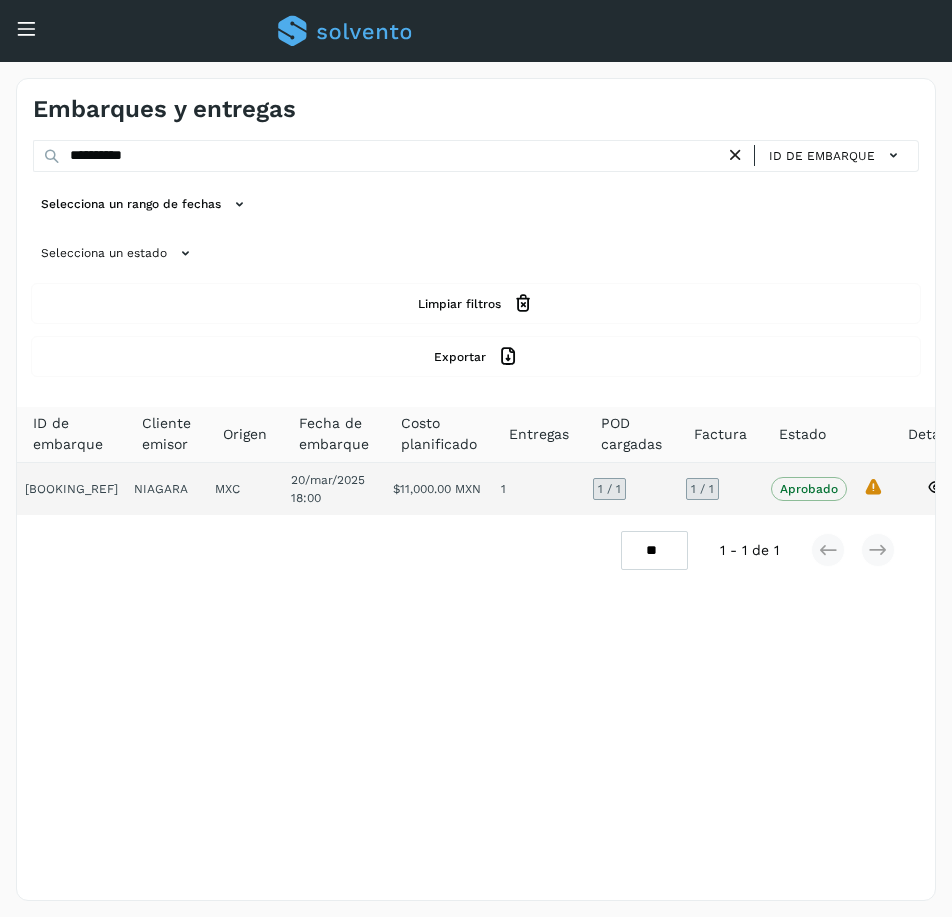 click on "1 / 1" 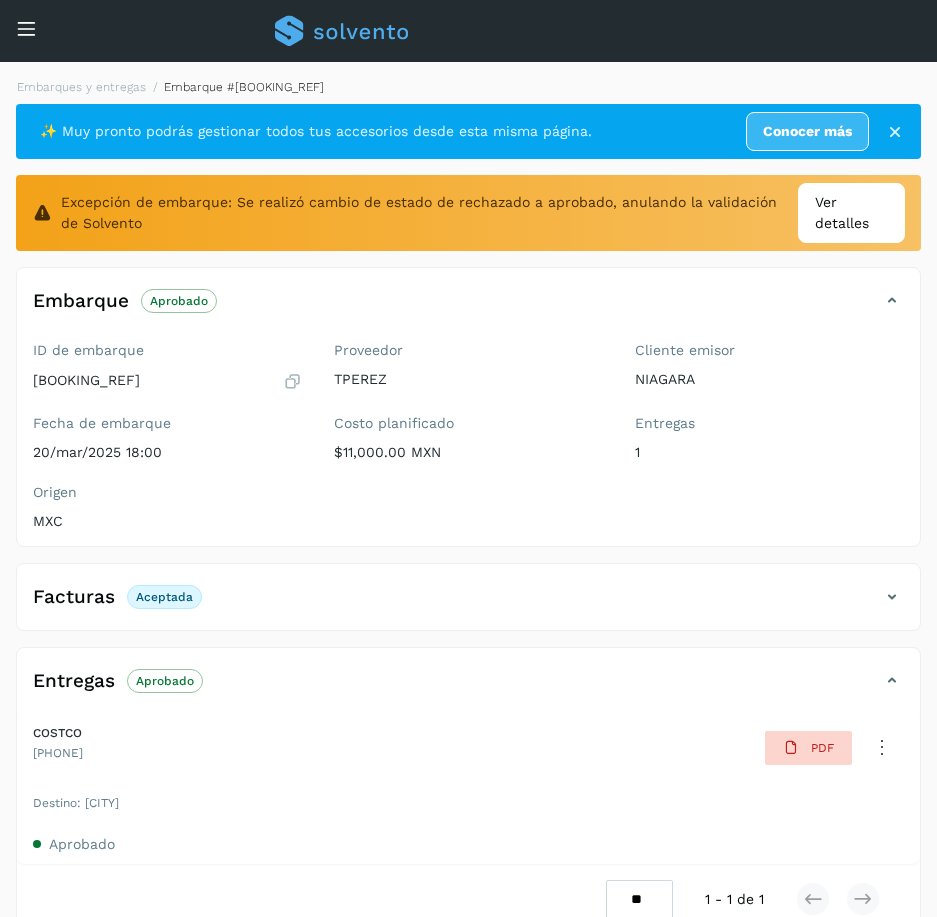 click on "Facturas Aceptada" 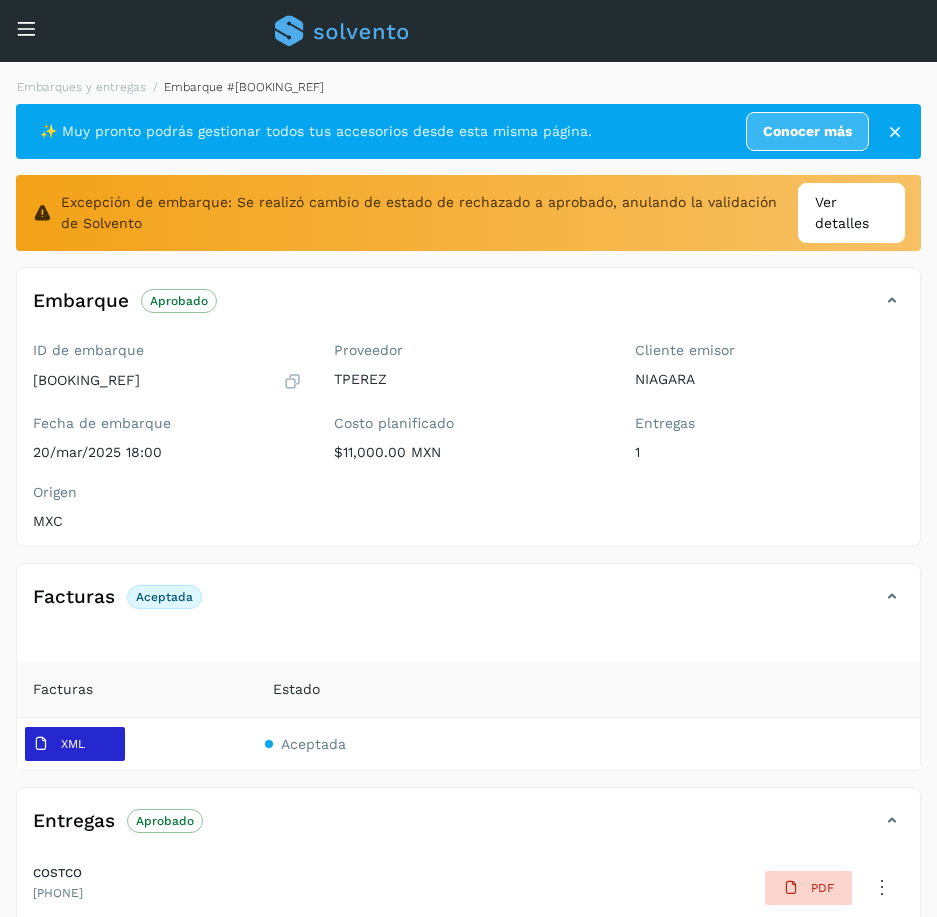 click on "XML" at bounding box center [73, 744] 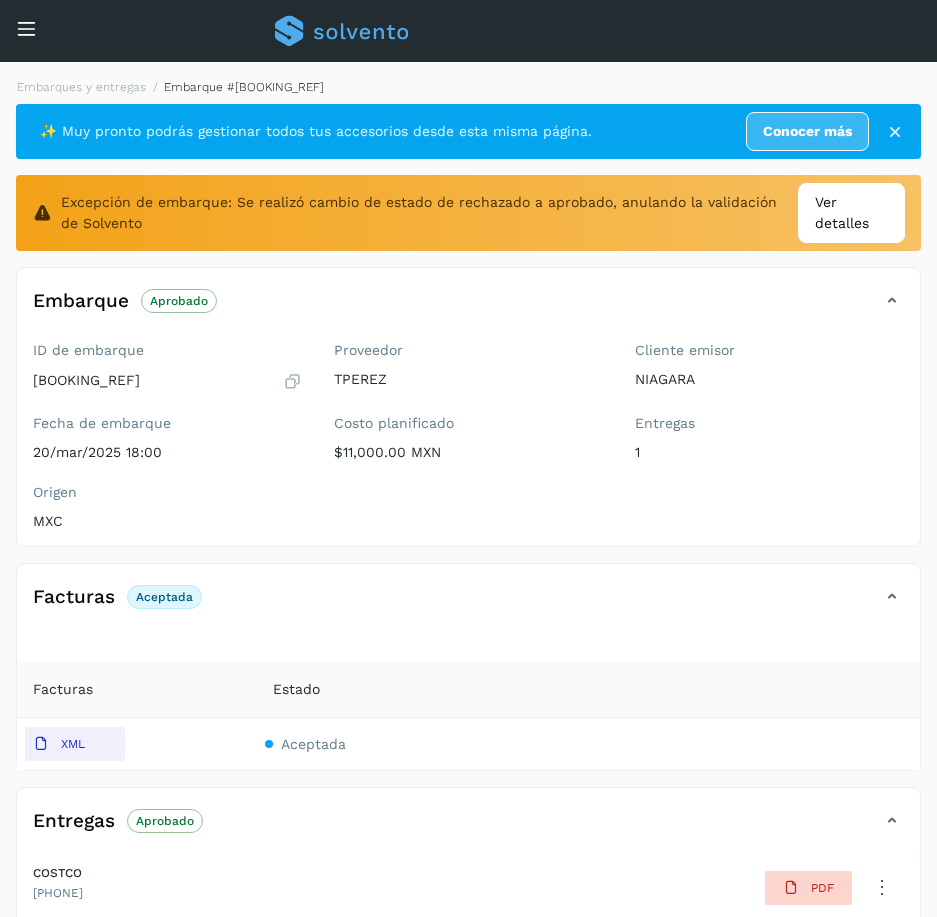 click on "XML" 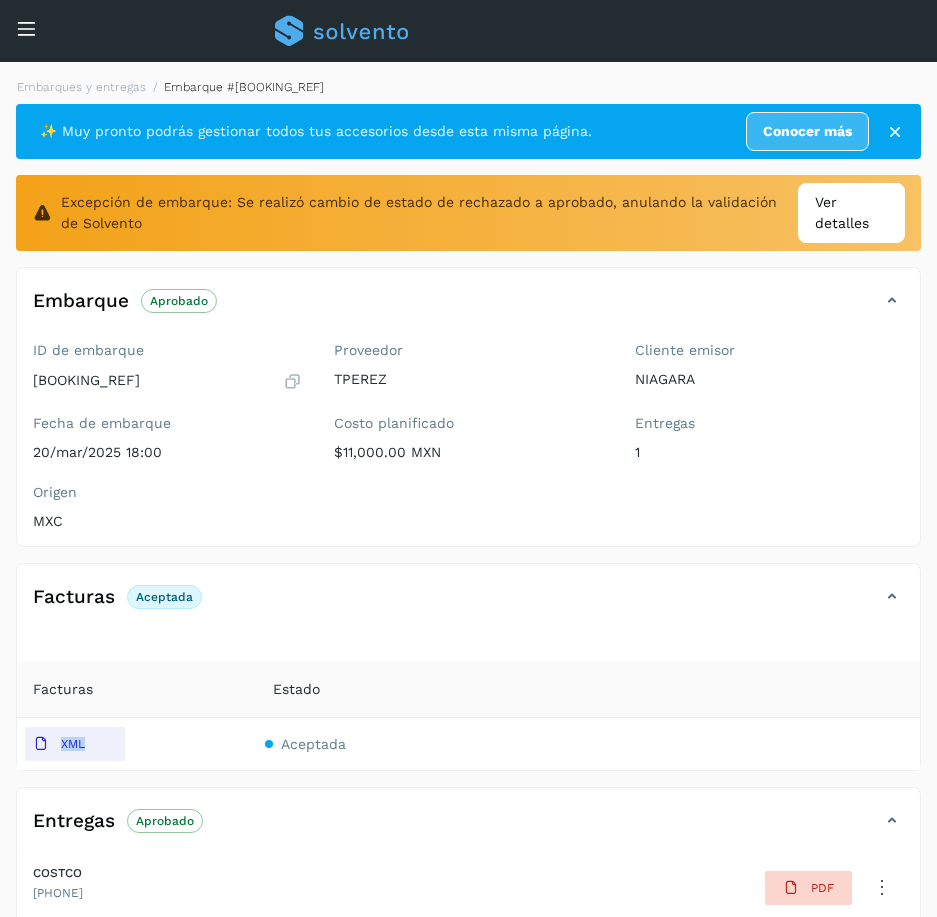 click on "XML" 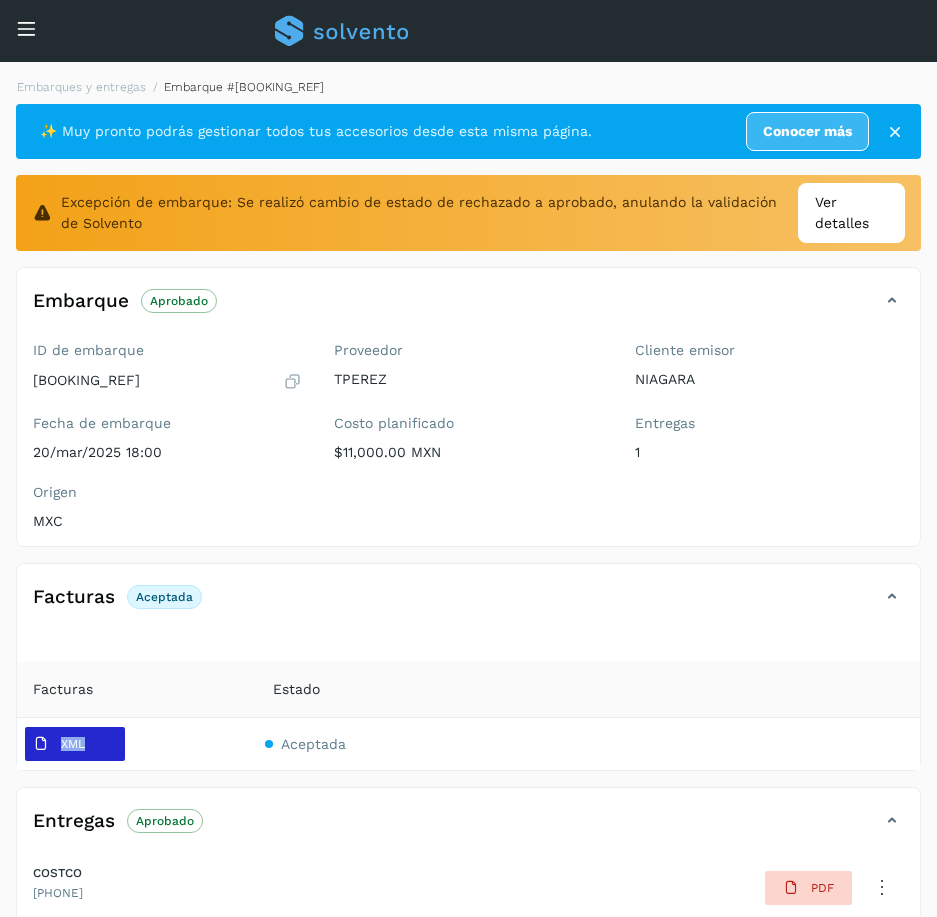 click on "XML" at bounding box center [73, 744] 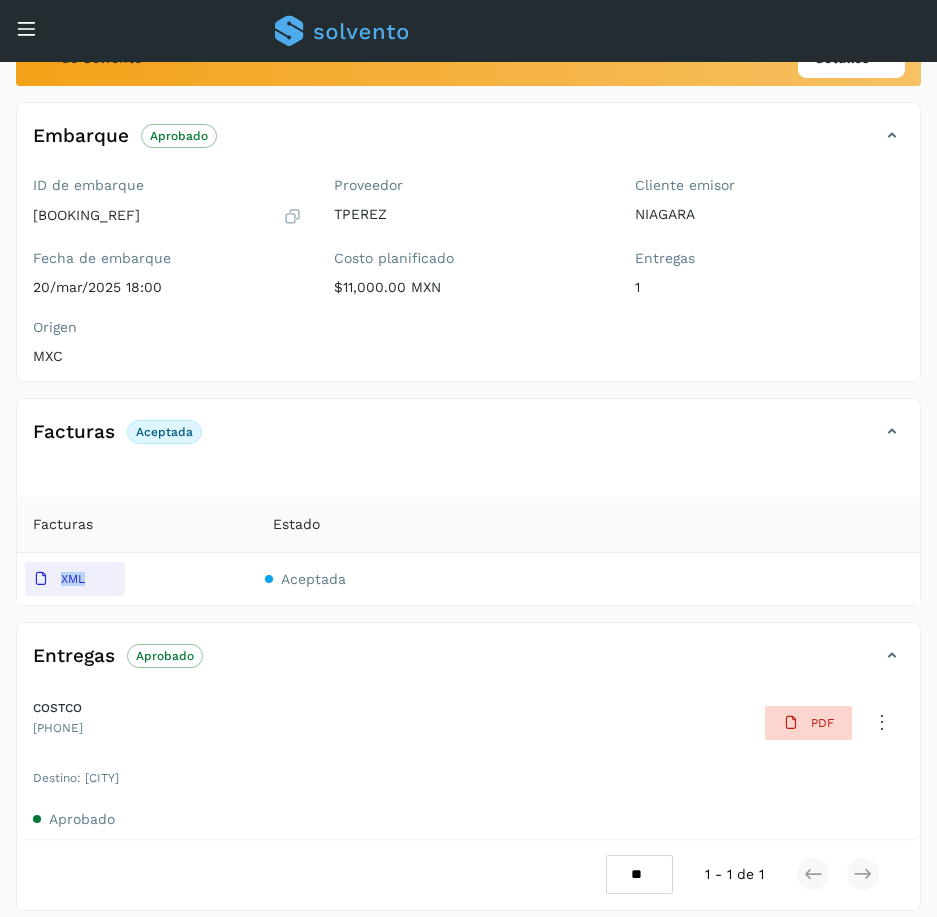 scroll, scrollTop: 175, scrollLeft: 0, axis: vertical 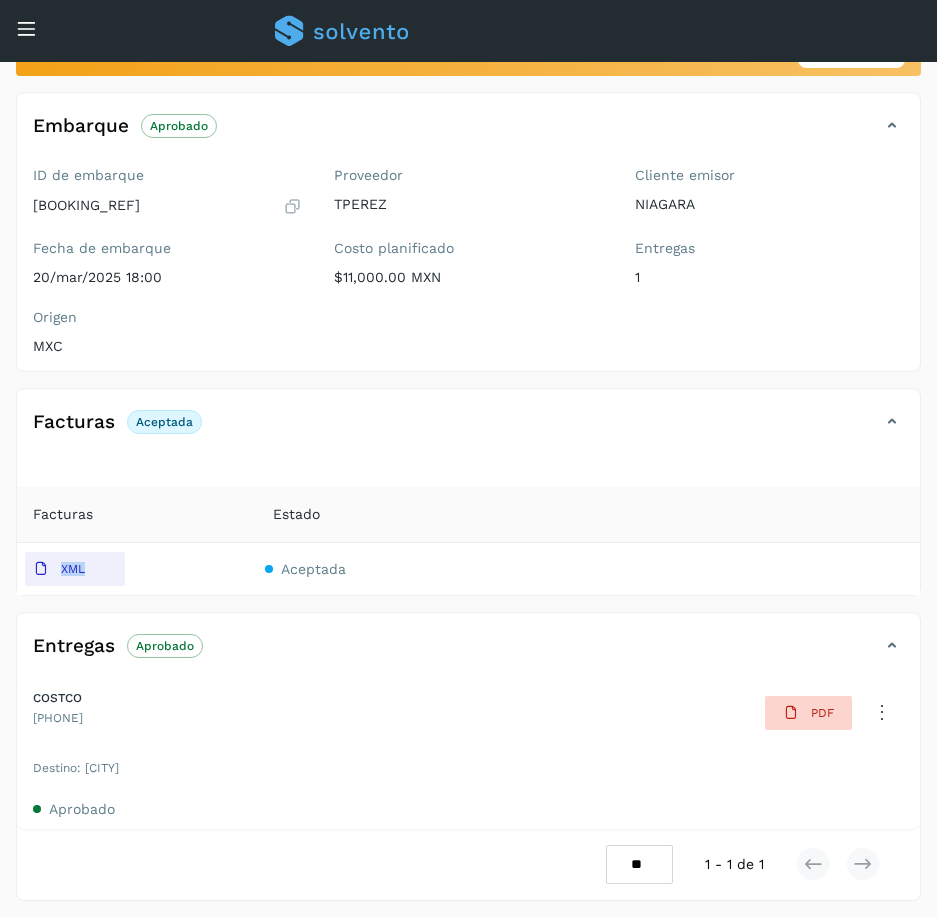 type 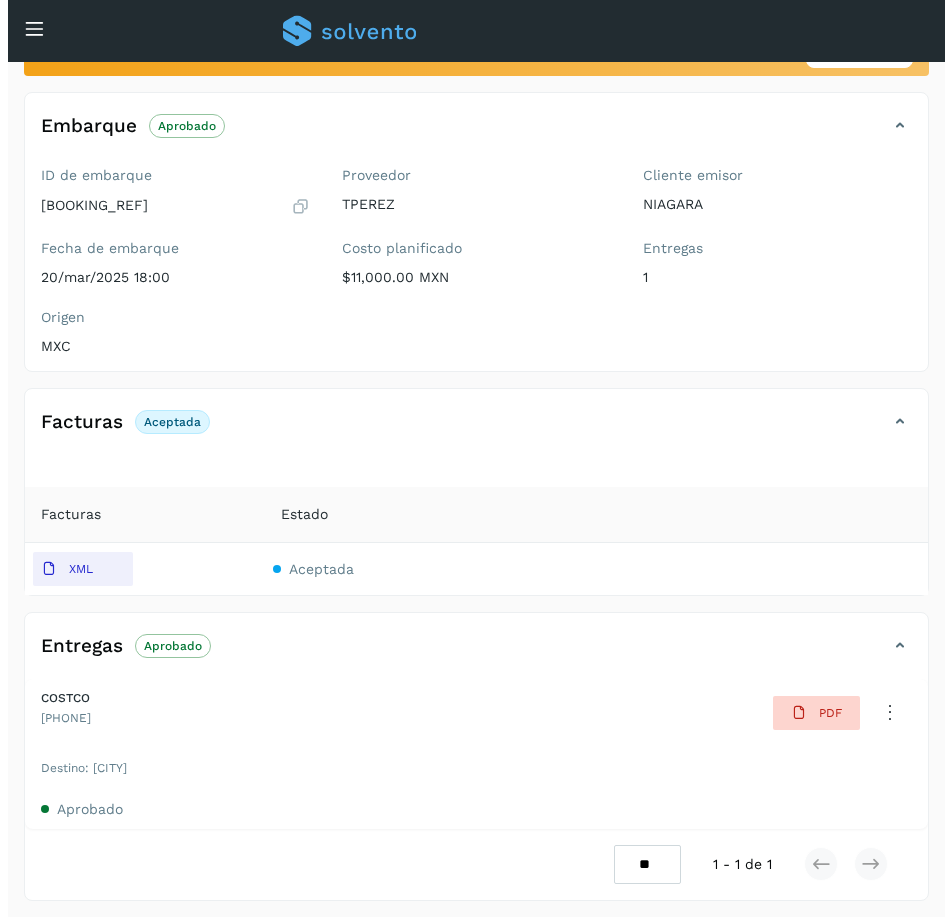scroll, scrollTop: 0, scrollLeft: 0, axis: both 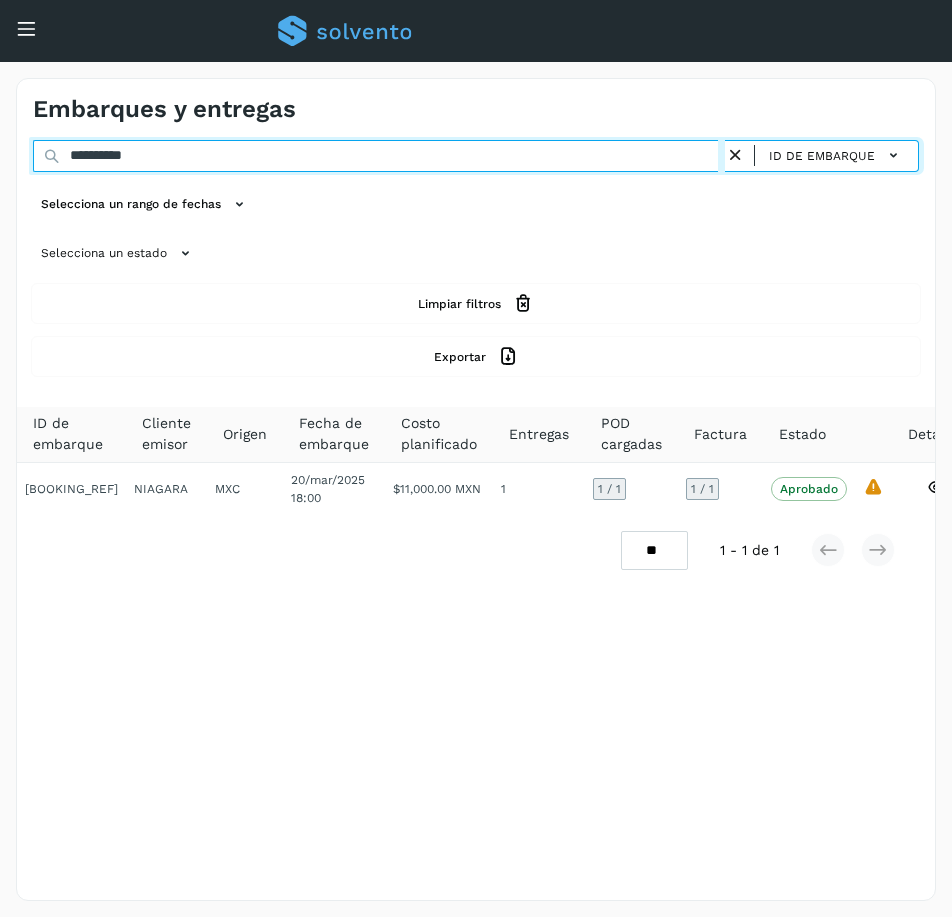 drag, startPoint x: 173, startPoint y: 164, endPoint x: 27, endPoint y: 156, distance: 146.21901 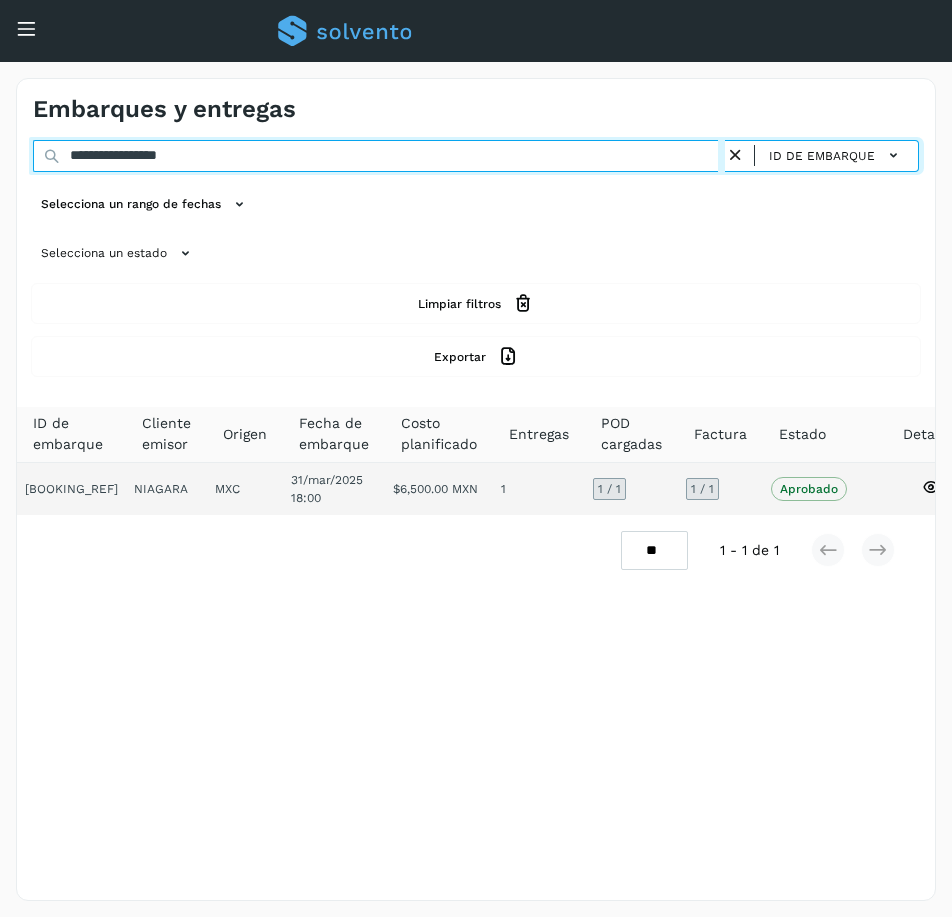 type on "**********" 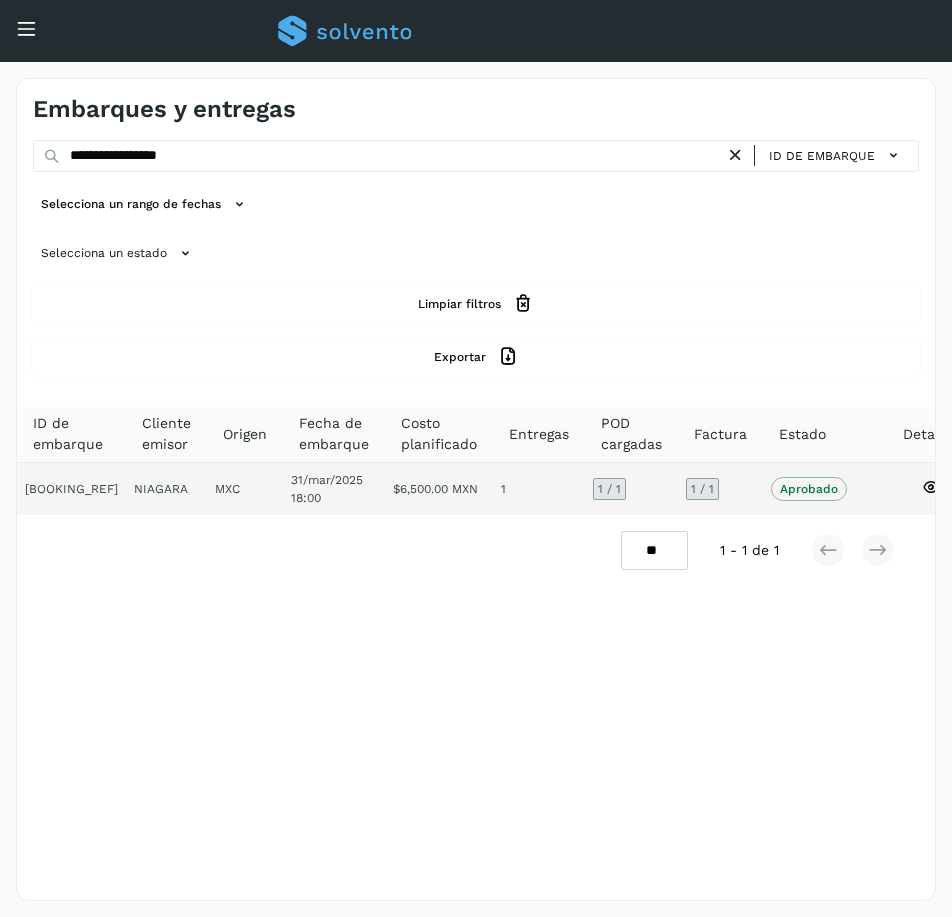 click 